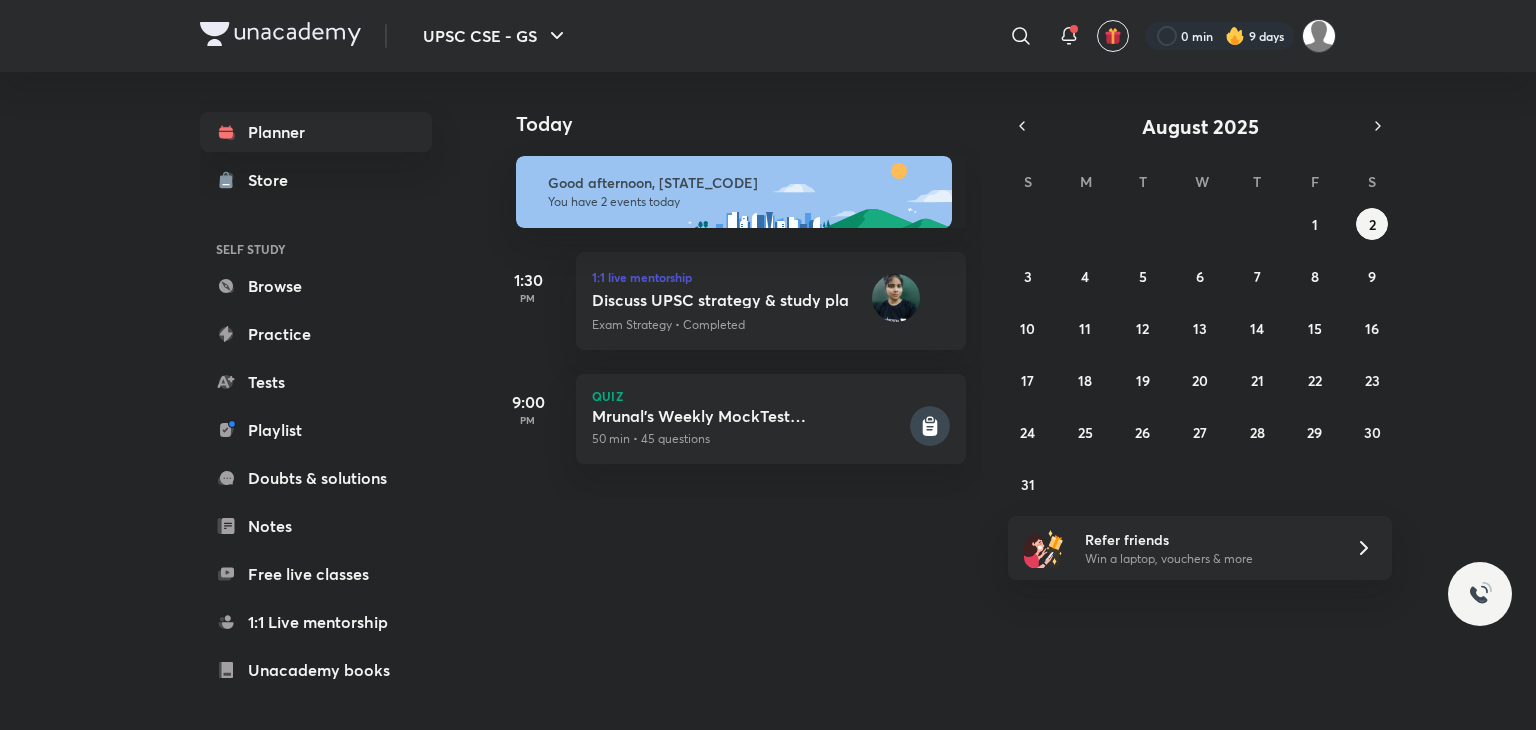 scroll, scrollTop: 0, scrollLeft: 0, axis: both 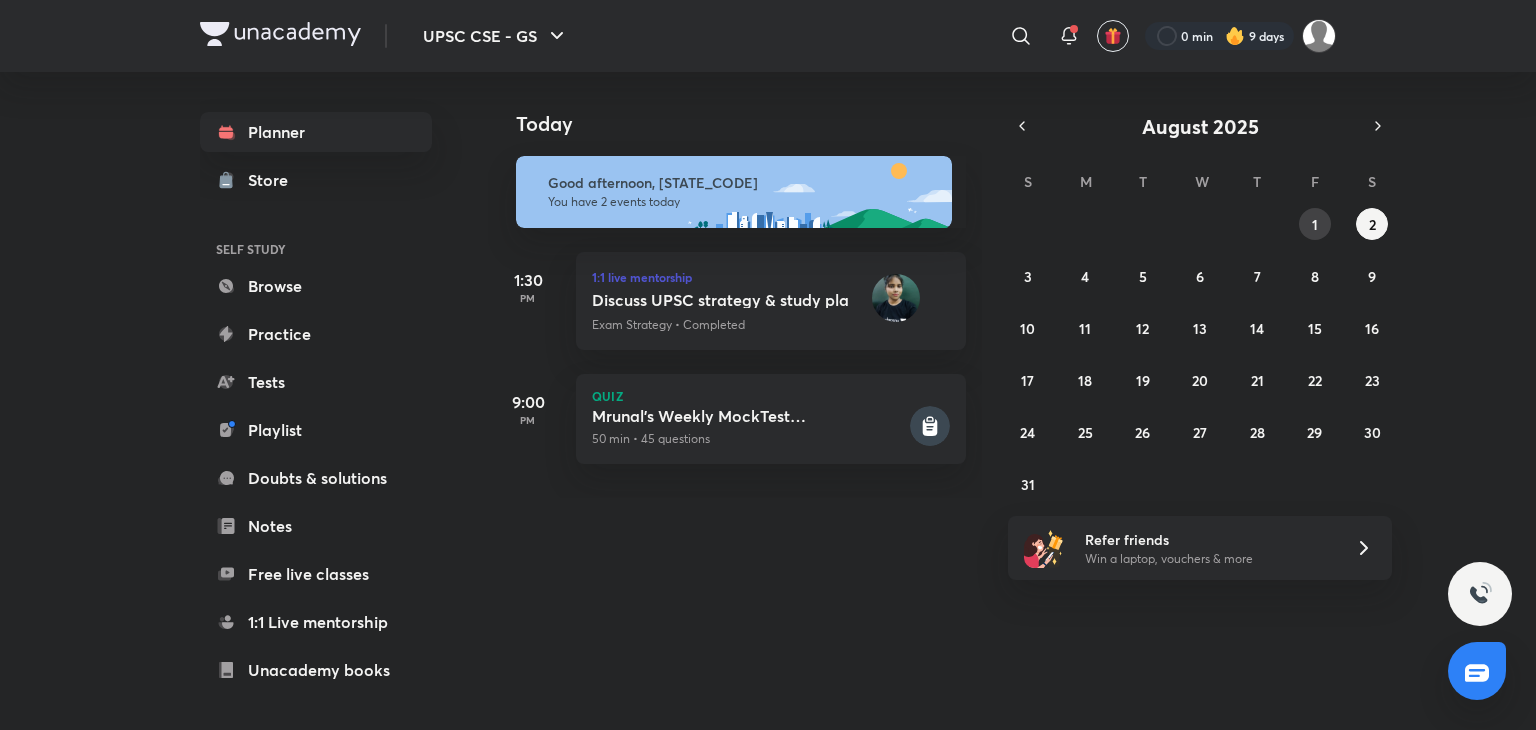 click on "1" at bounding box center (1315, 224) 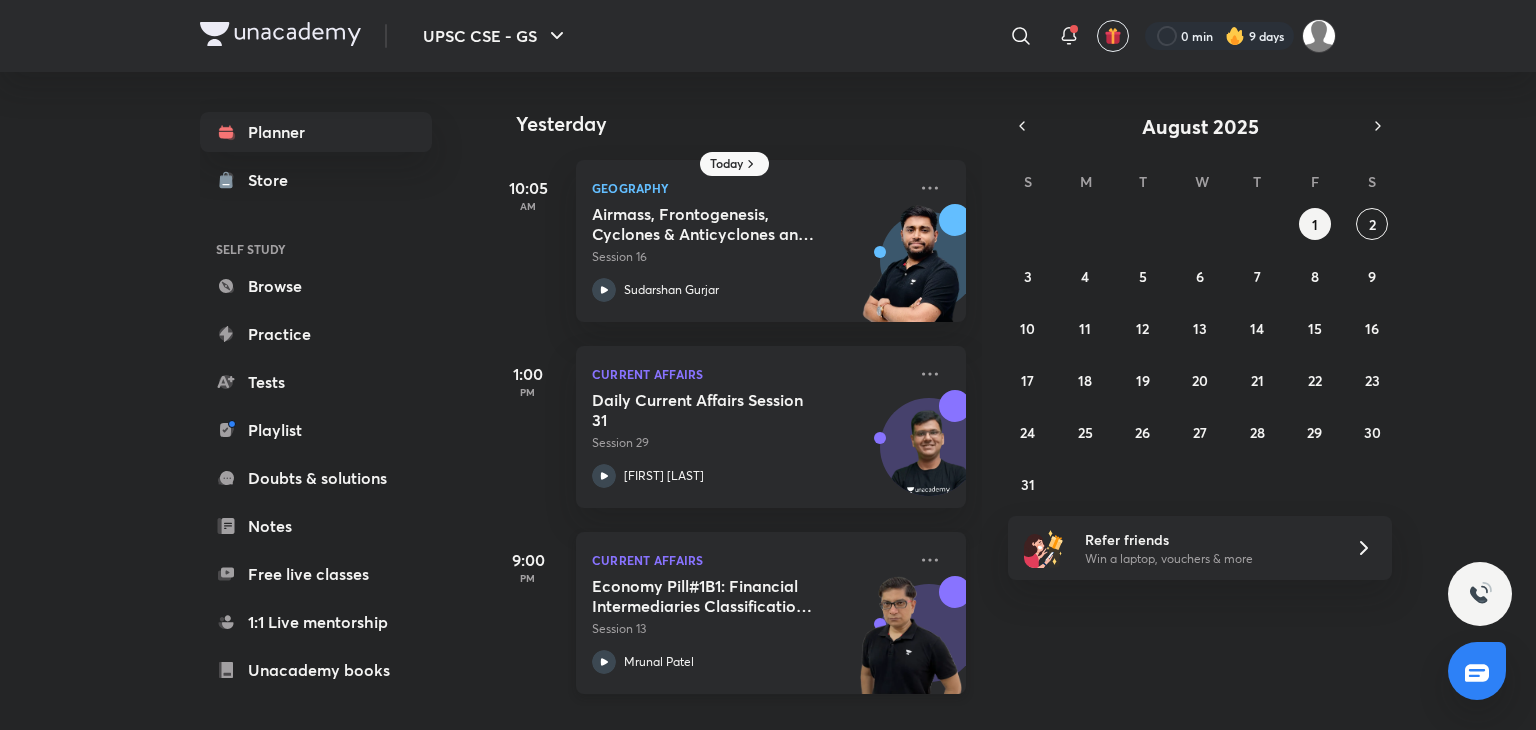 click 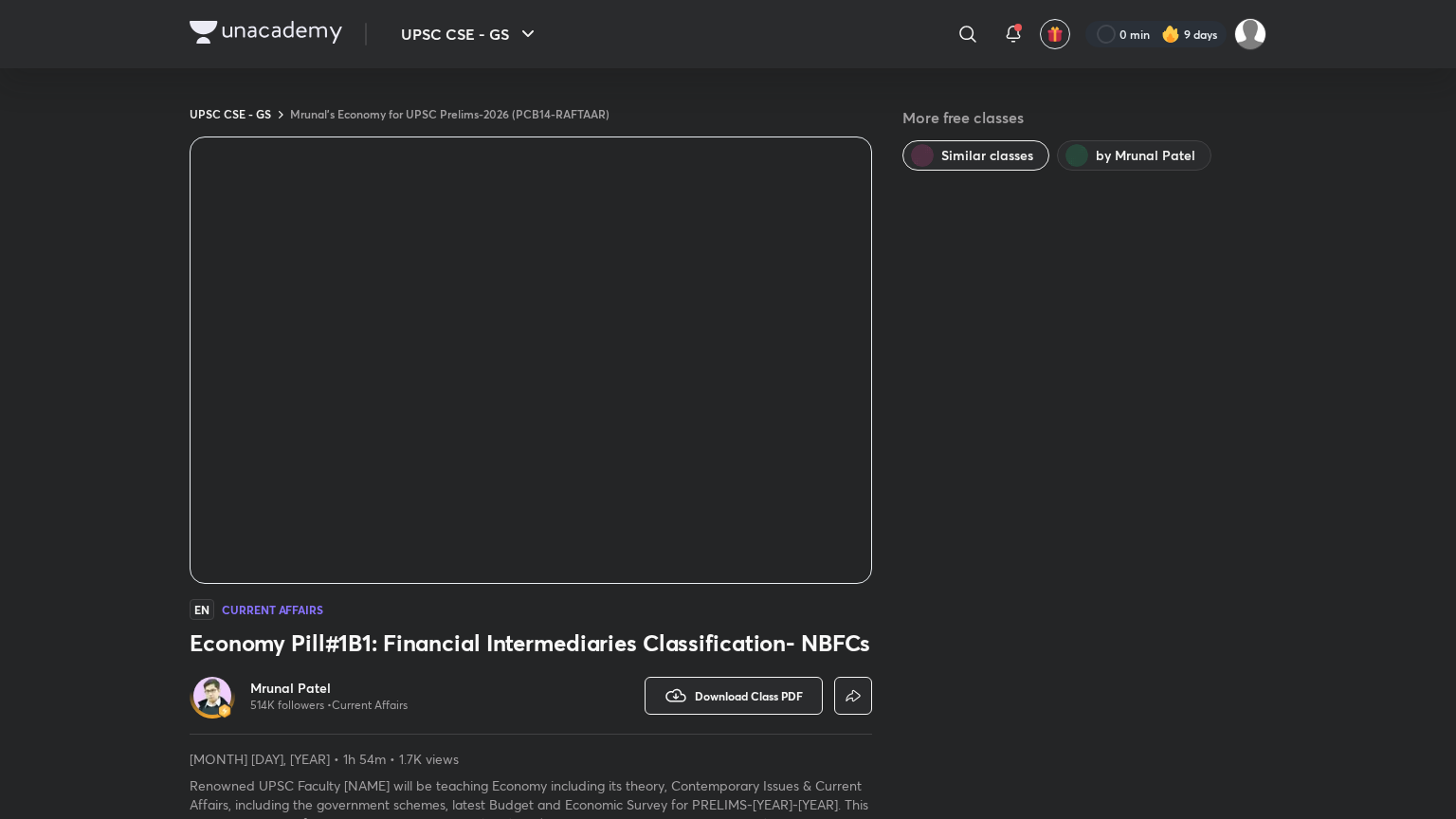 scroll, scrollTop: 0, scrollLeft: 0, axis: both 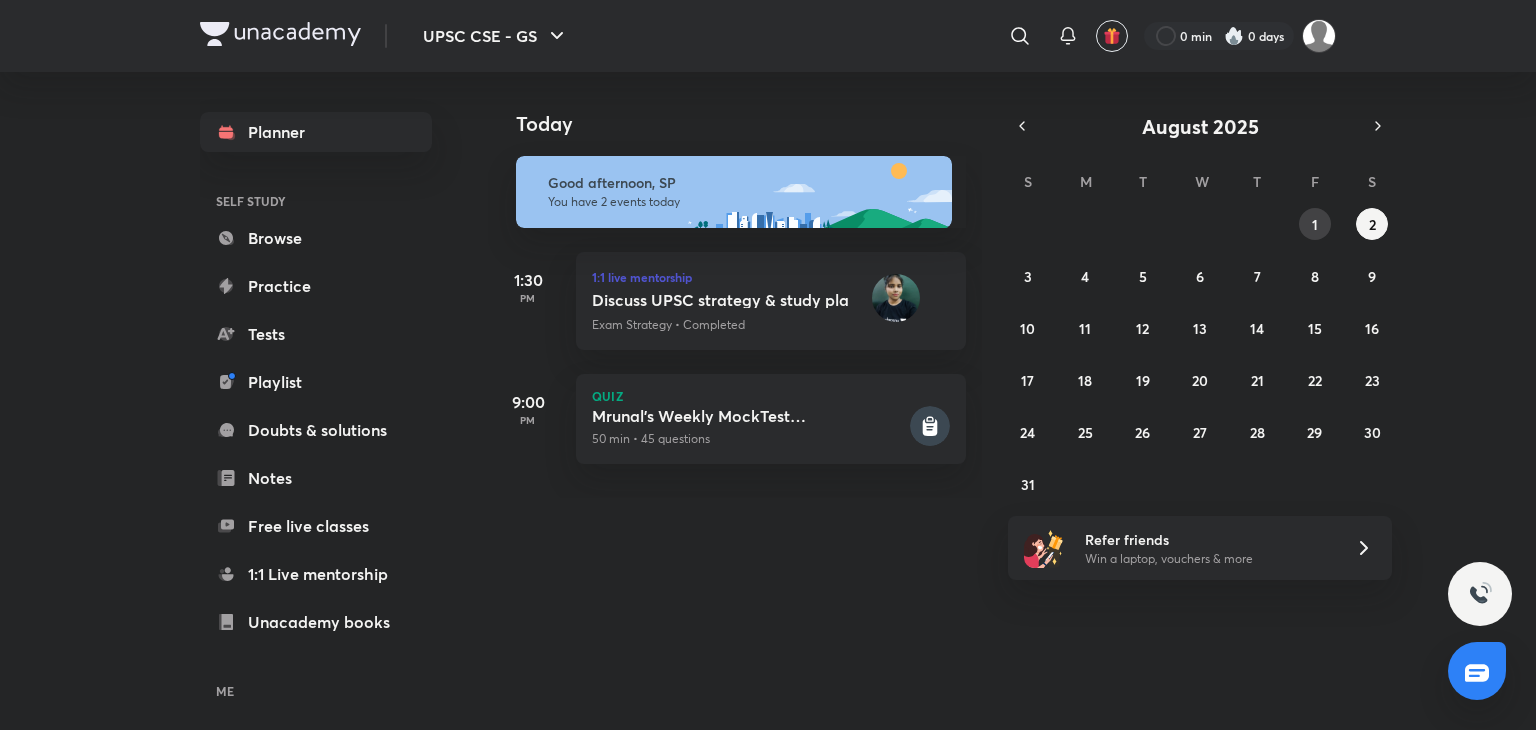 click on "1" at bounding box center [1315, 224] 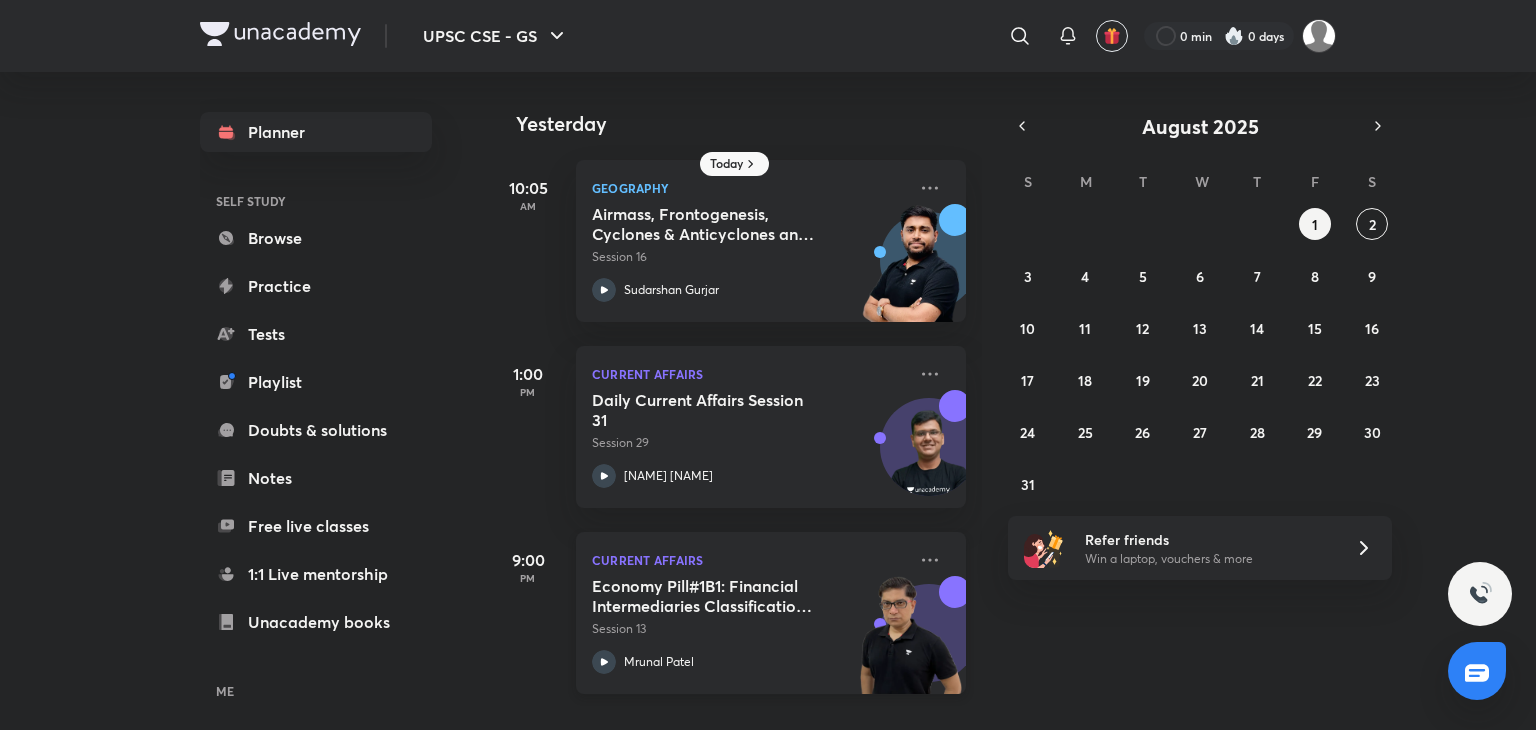 click 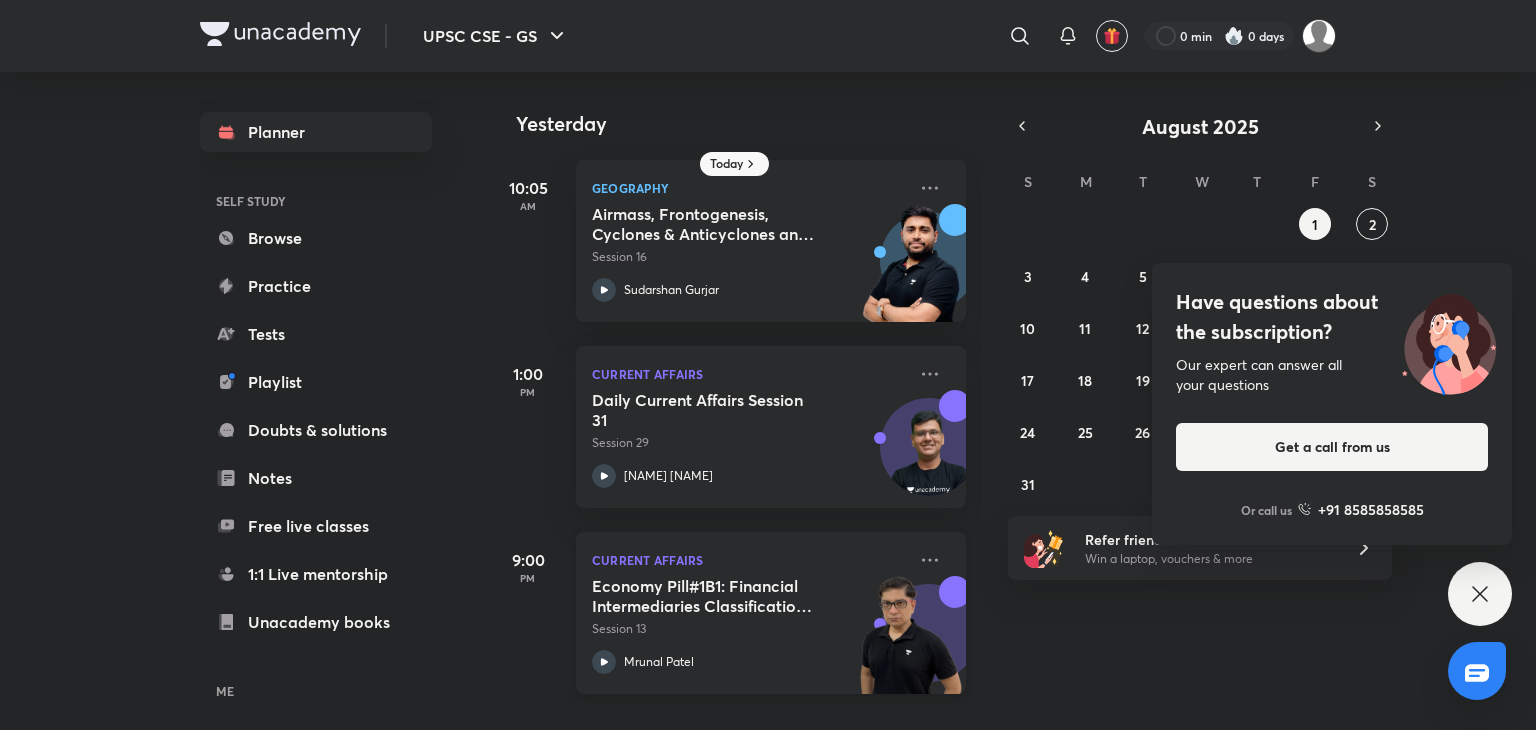click 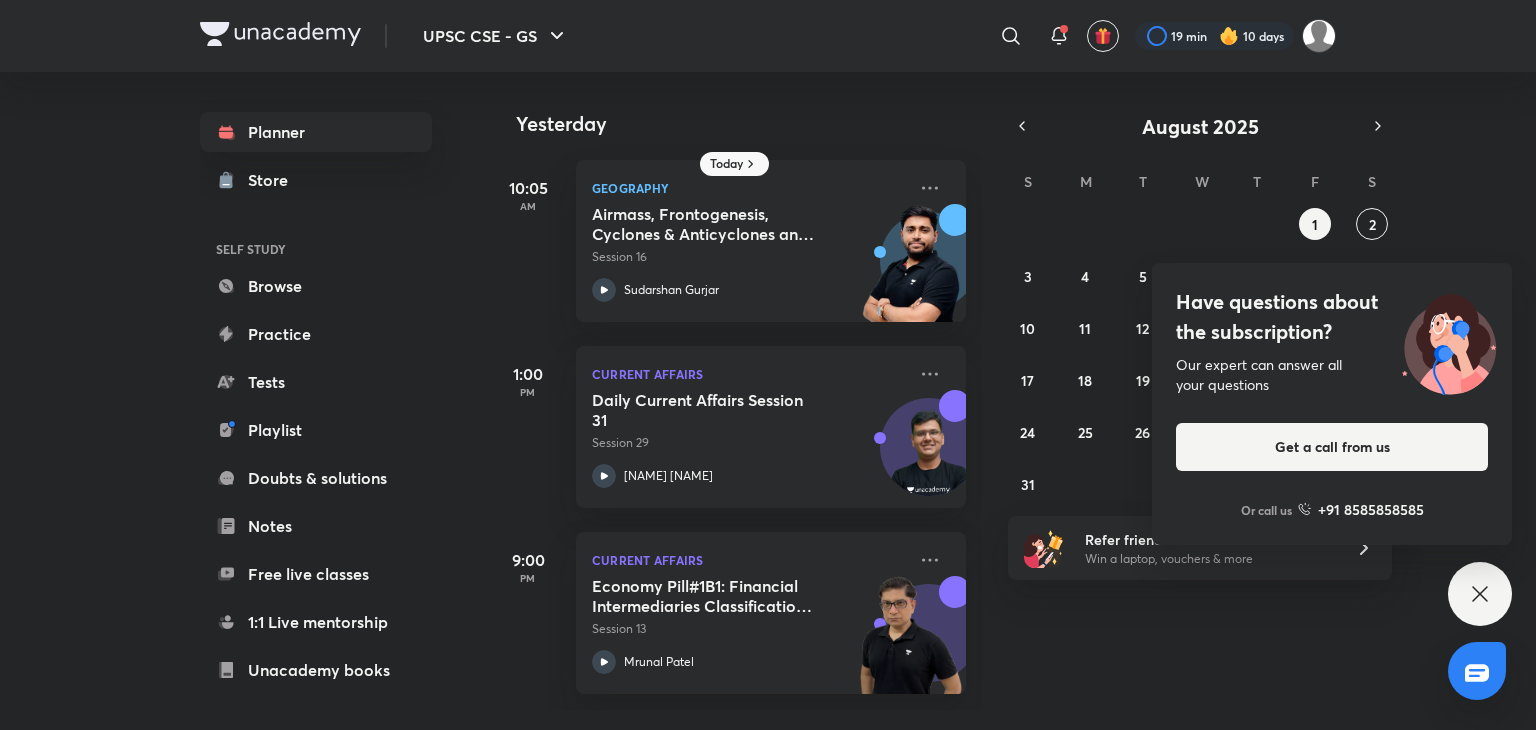 click 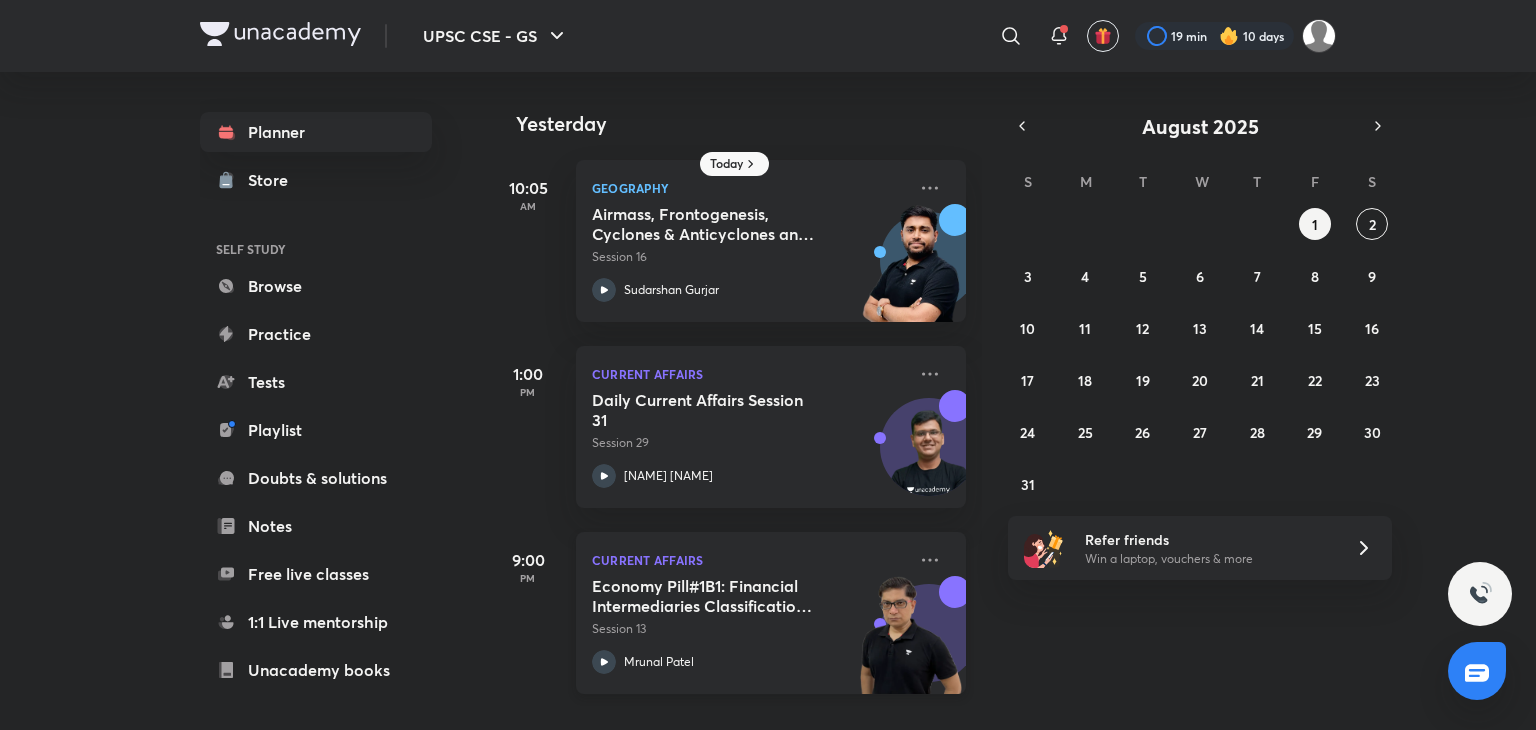 click on "Mrunal Patel" at bounding box center (749, 662) 